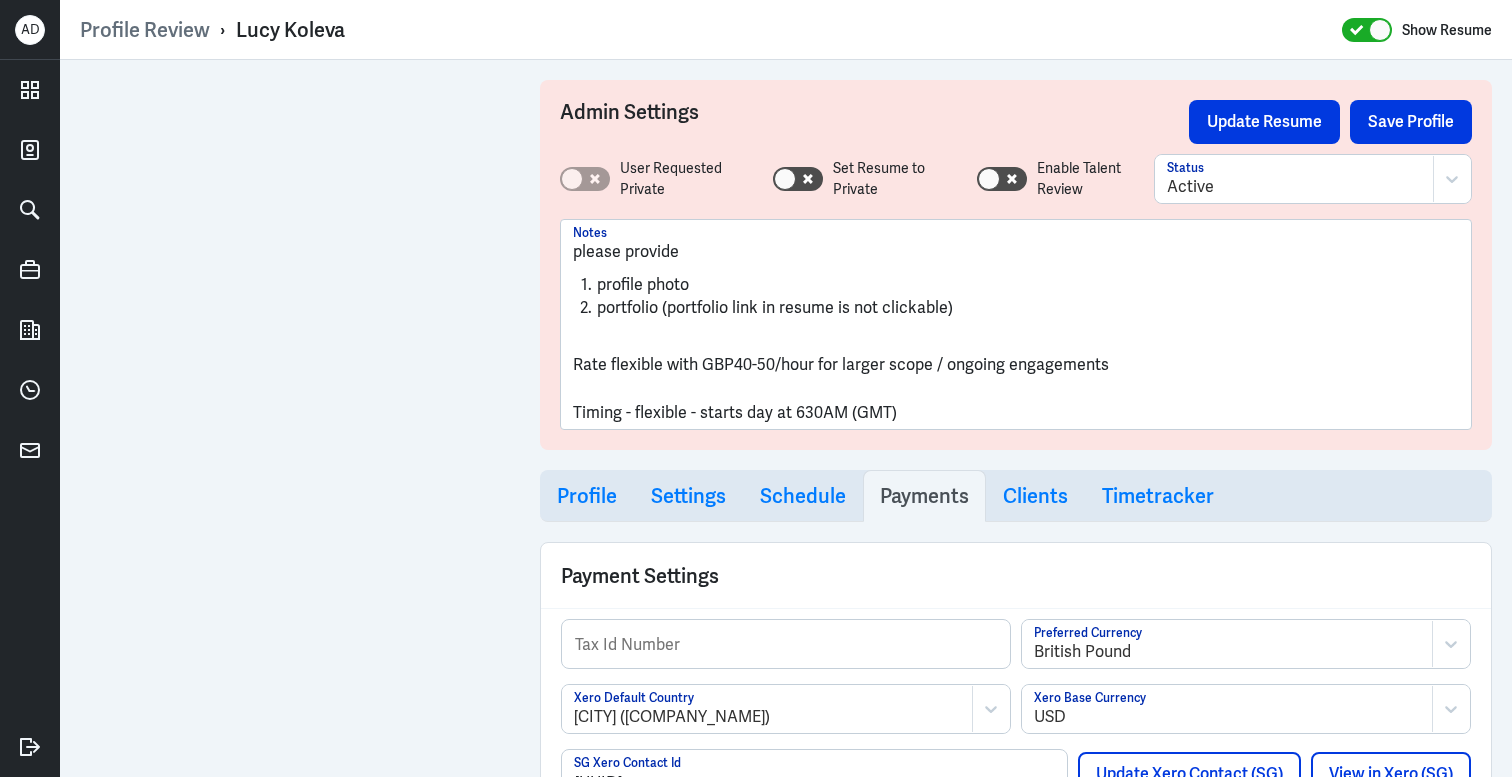 scroll, scrollTop: 0, scrollLeft: 0, axis: both 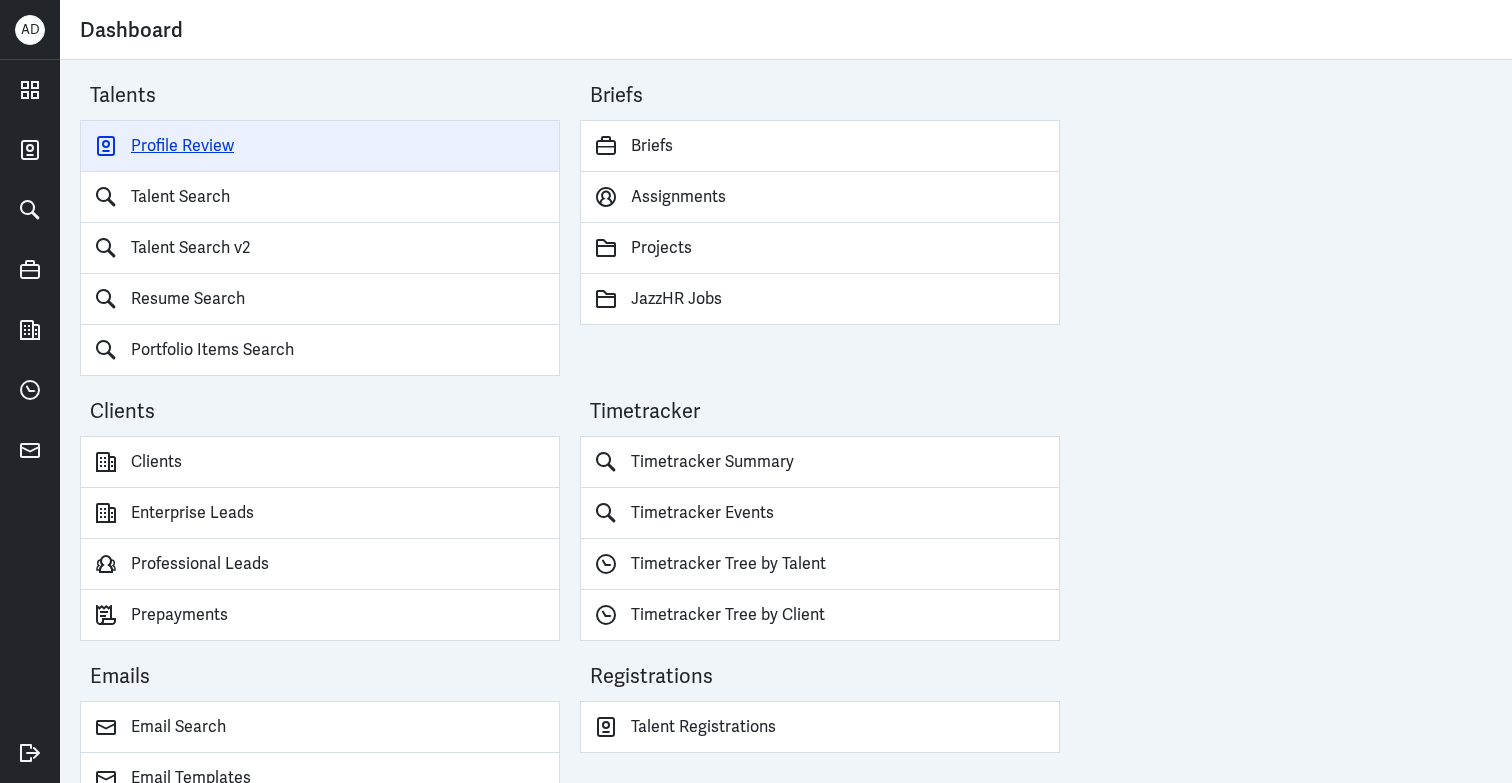 click on "Profile Review" at bounding box center [320, 146] 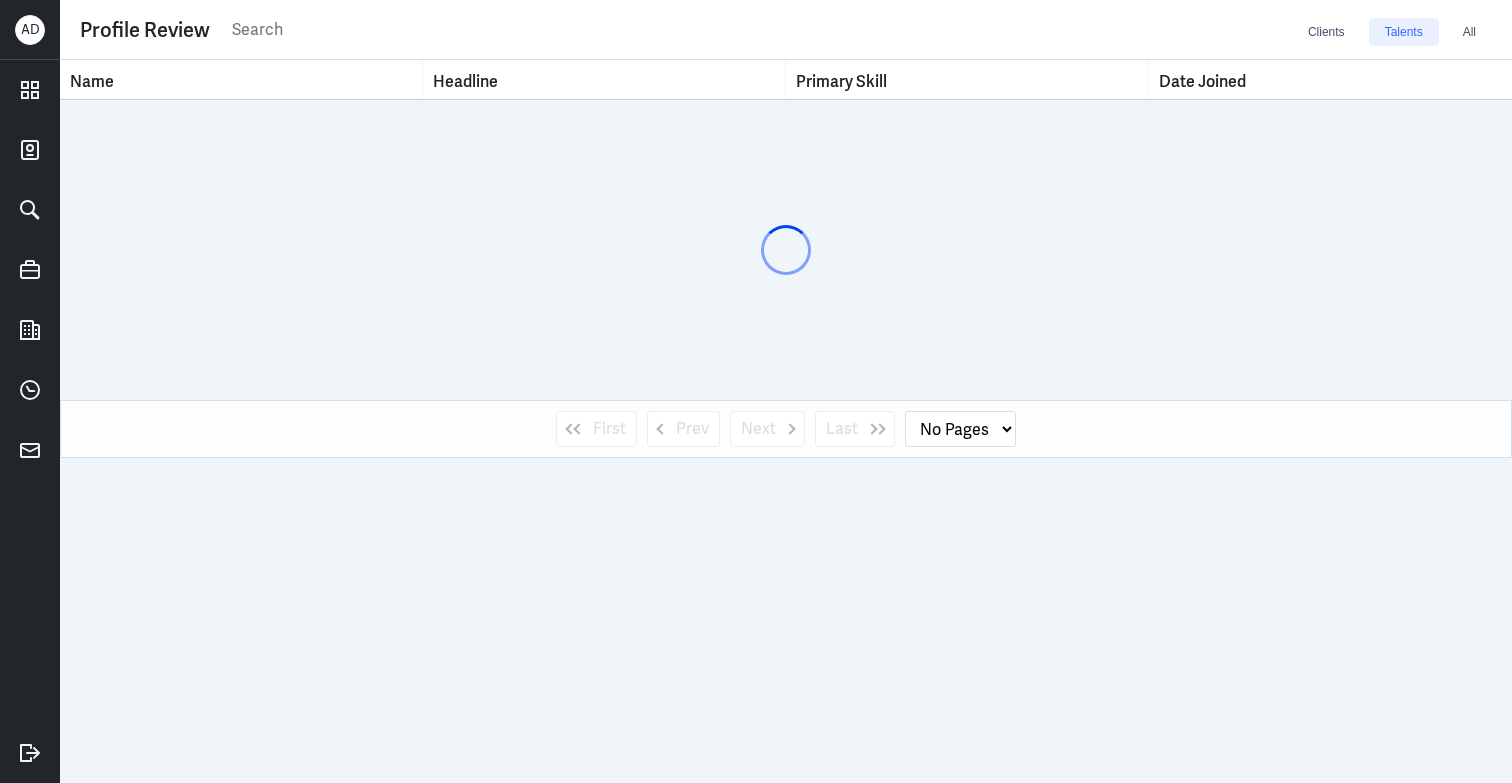 click at bounding box center [761, 30] 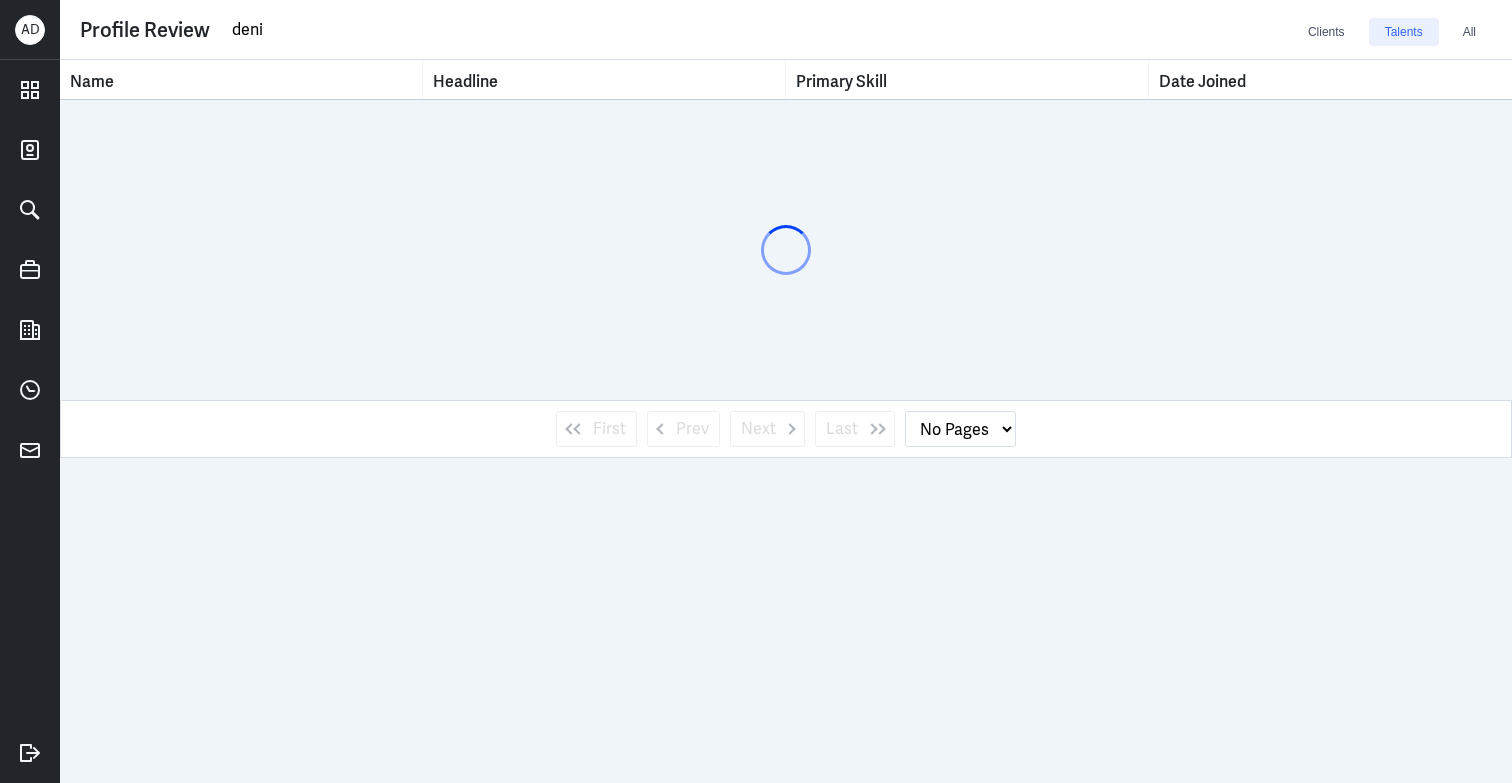 type on "deniz" 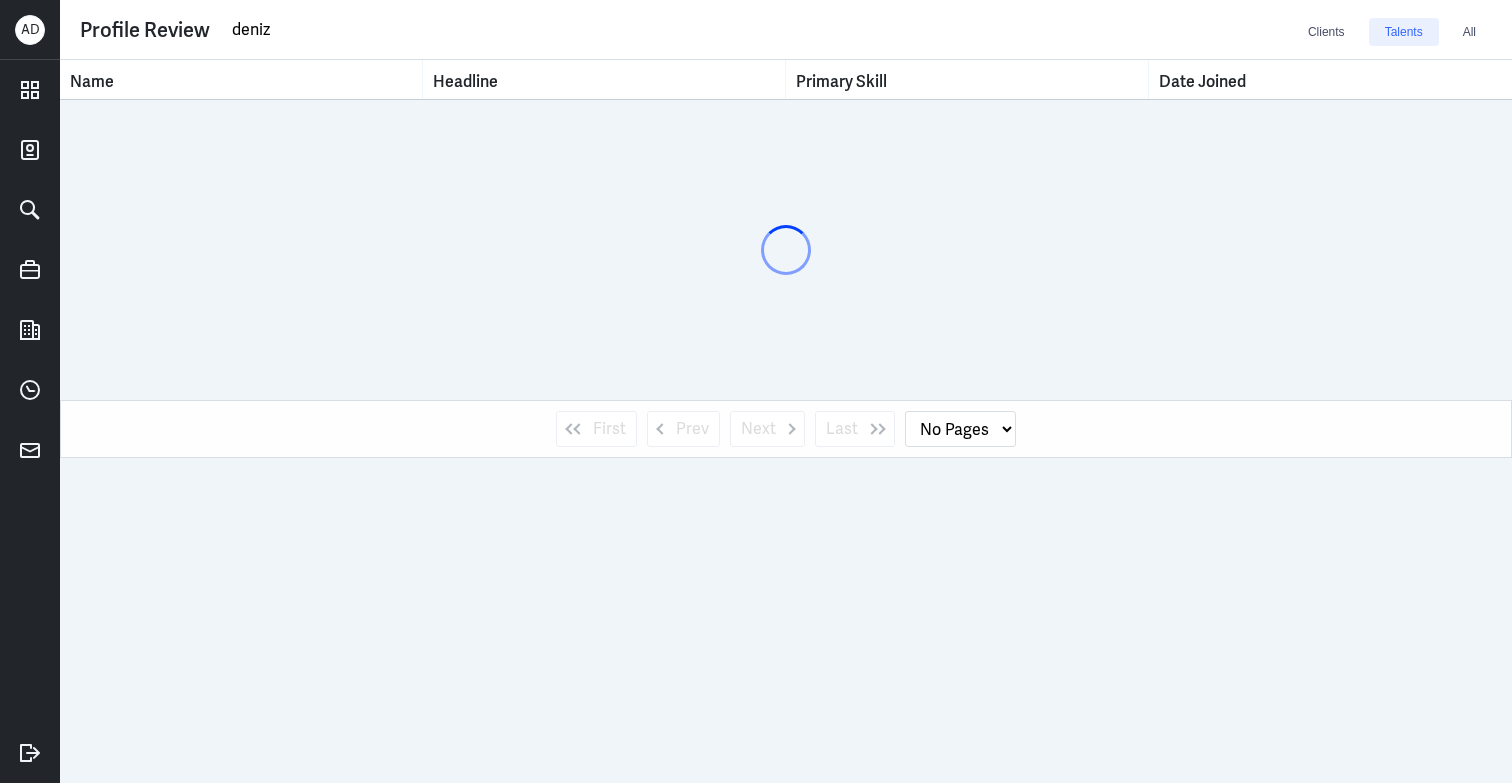 select on "1" 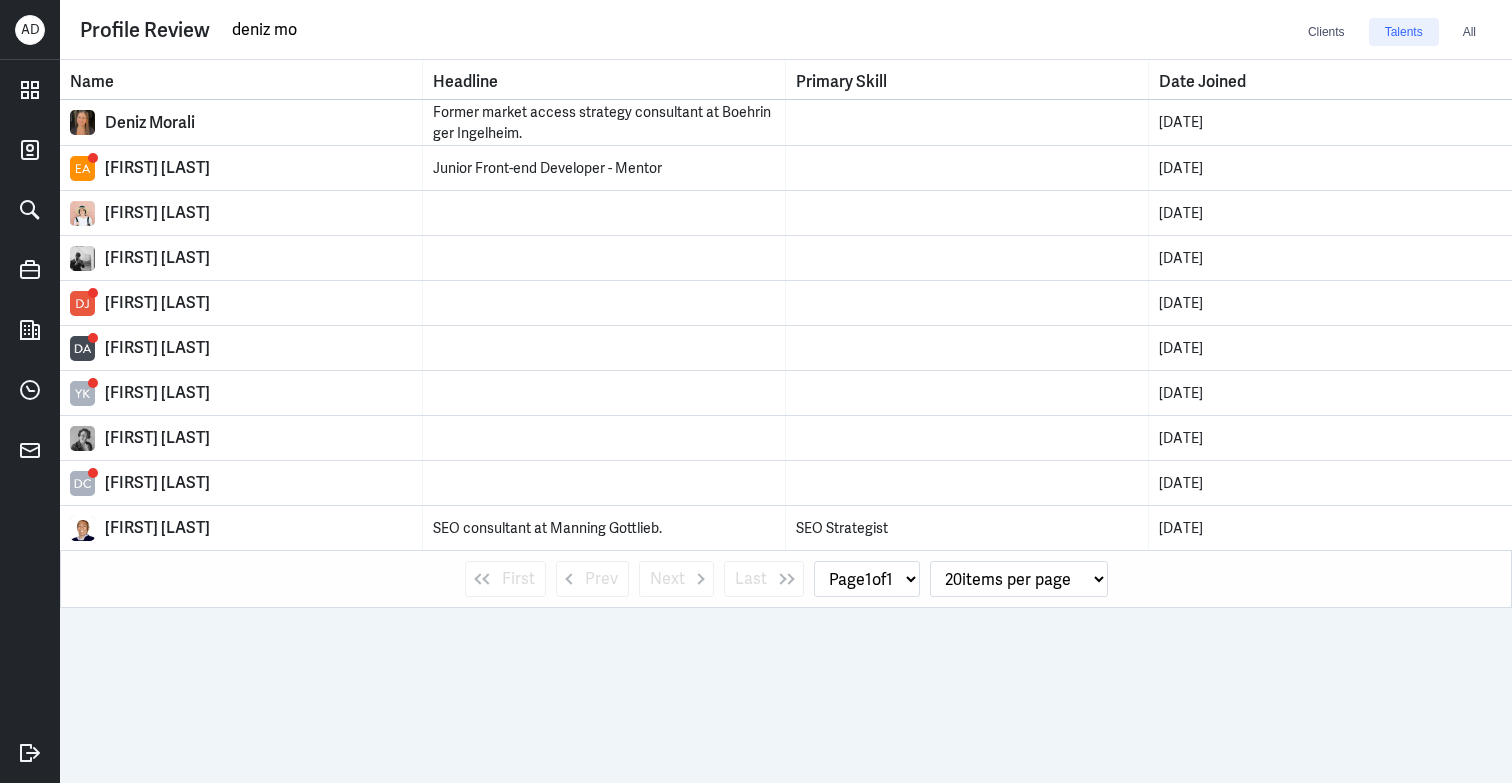 type on "deniz mo" 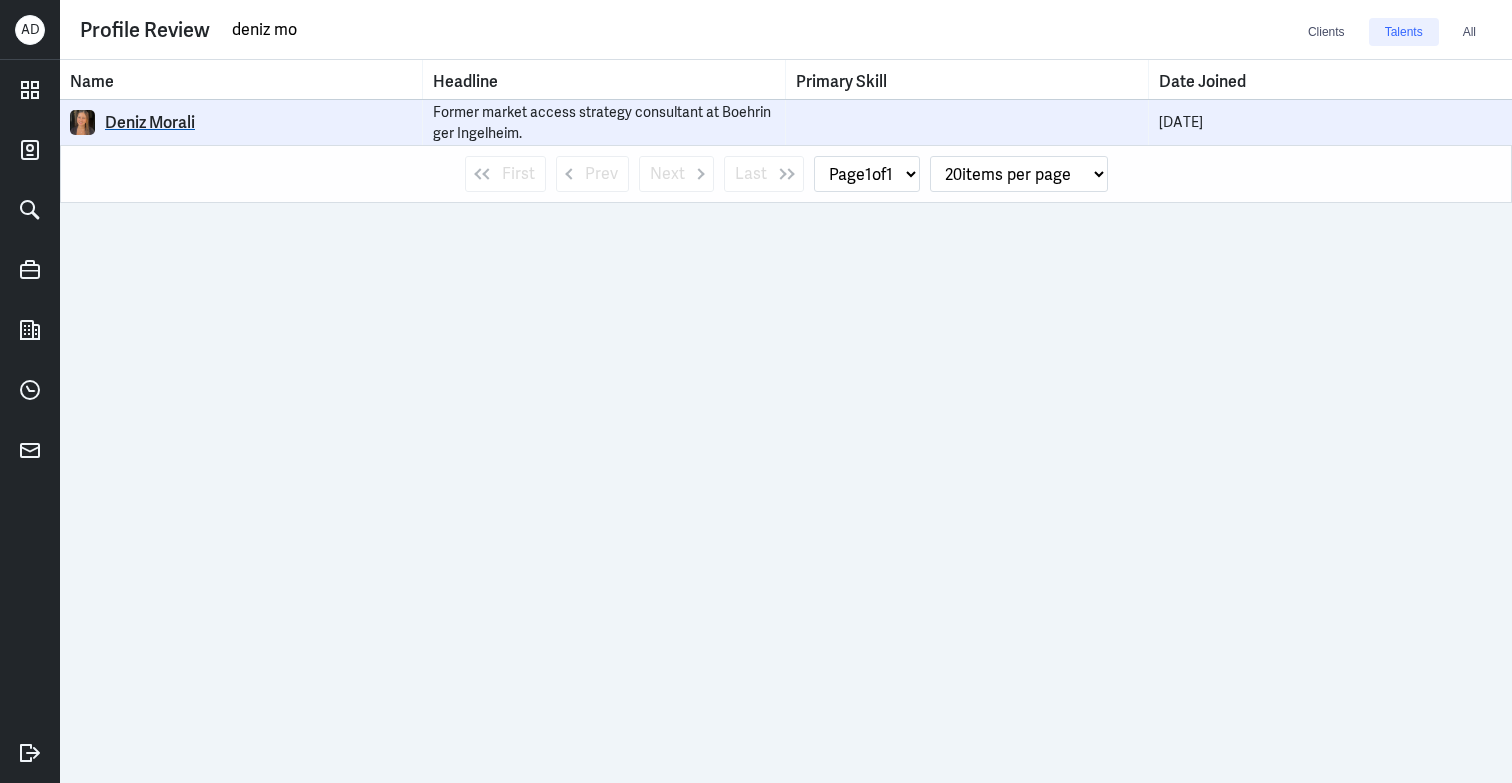 click on "Deniz Morali" at bounding box center [258, 123] 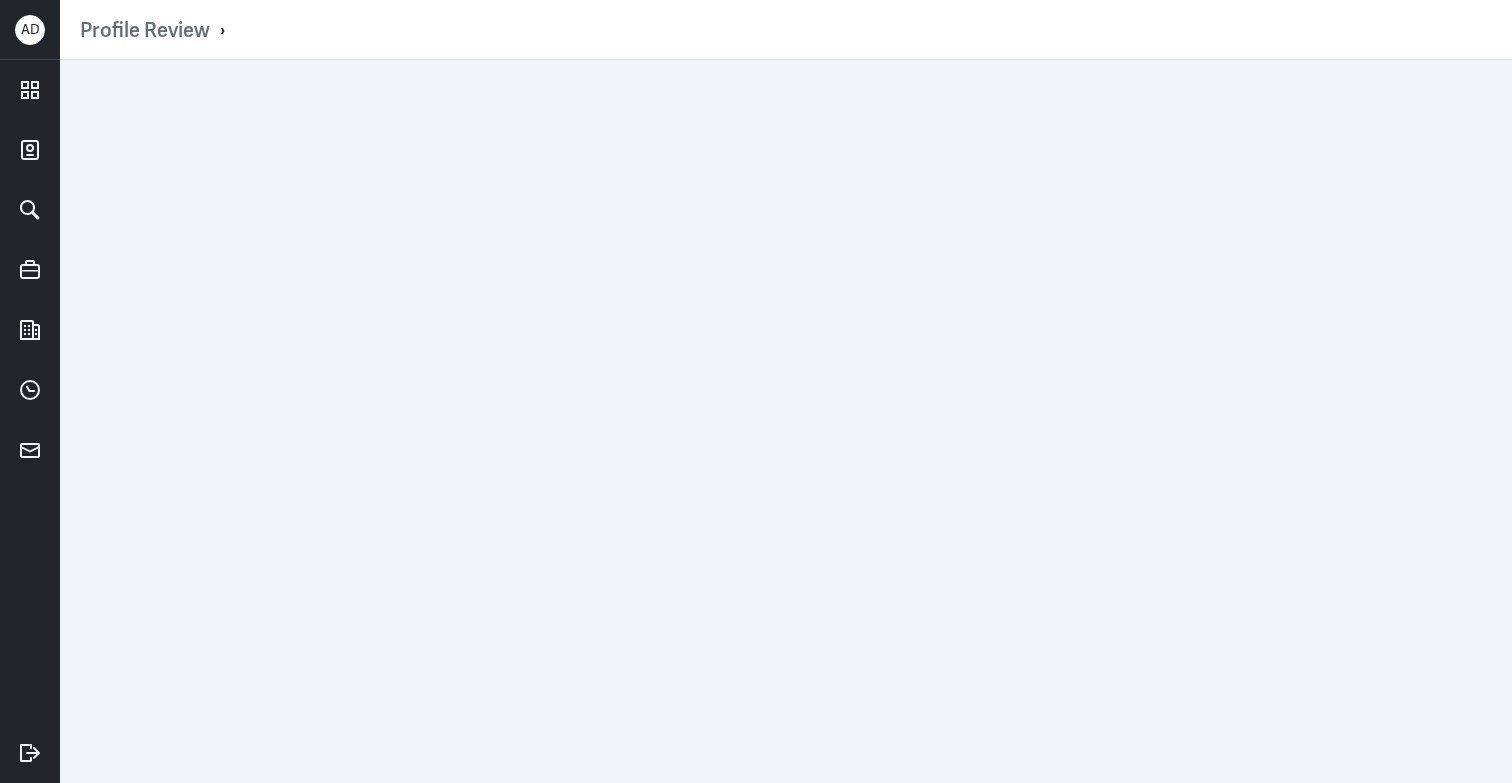 click at bounding box center (786, 421) 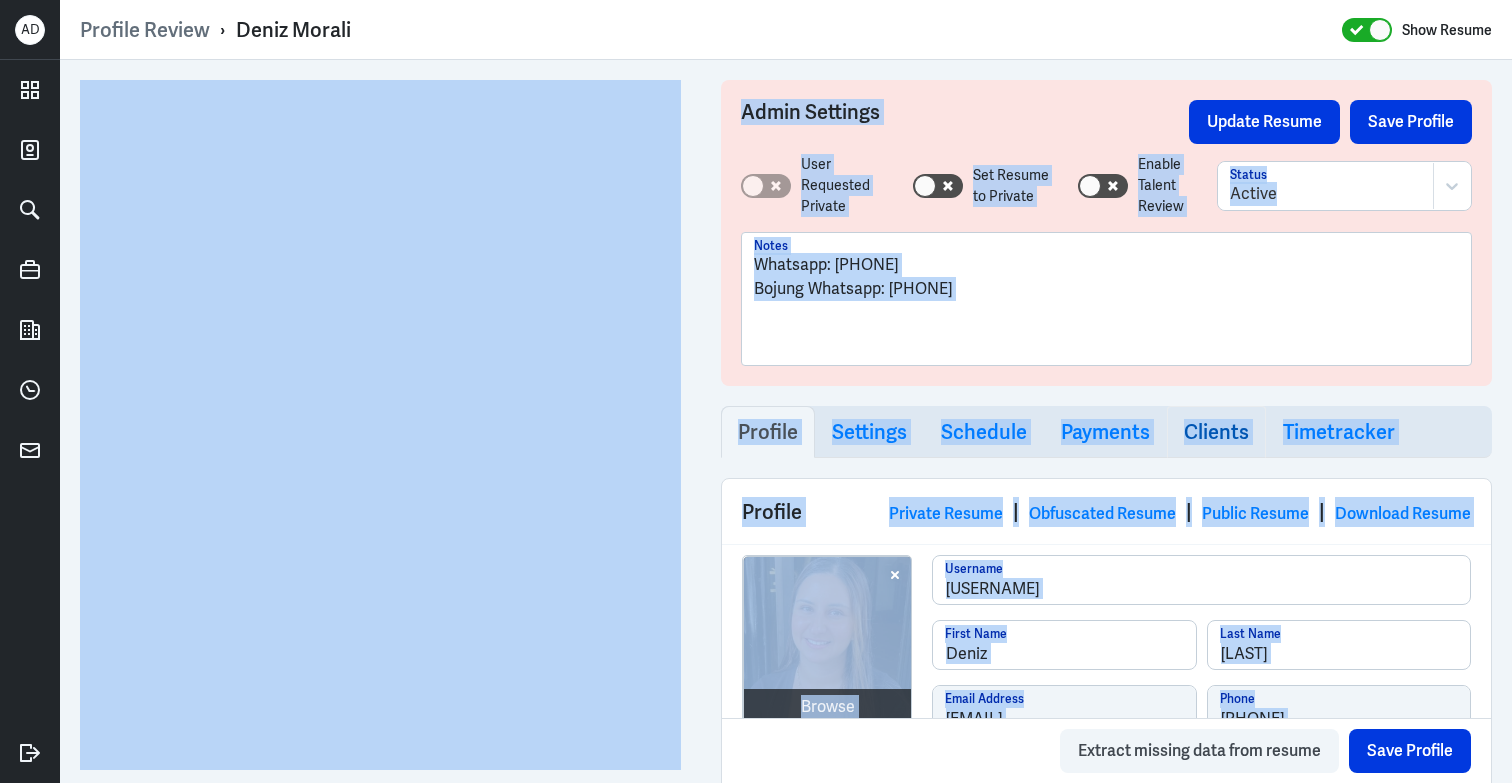 click on "Clients" at bounding box center [1216, 432] 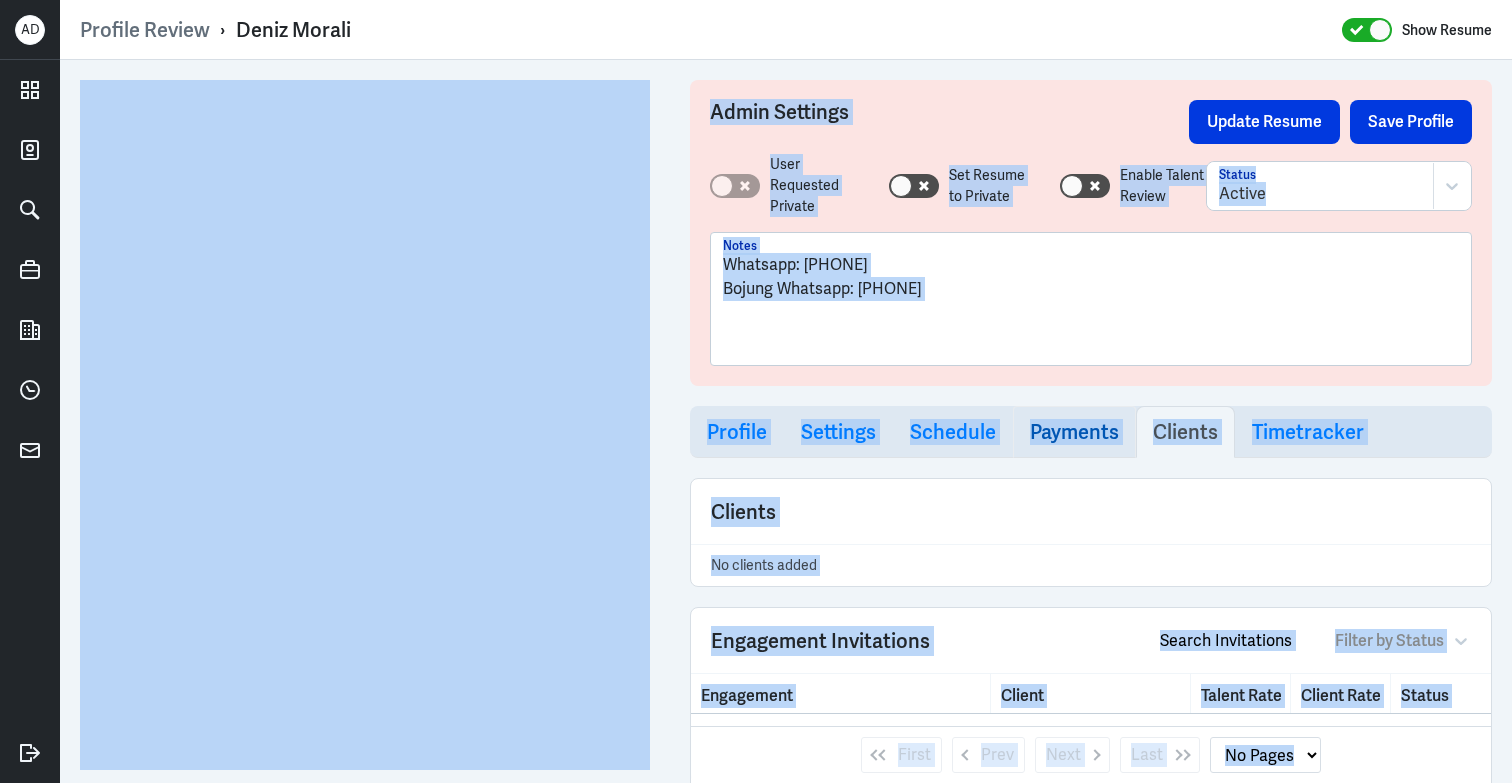 click on "Payments" at bounding box center [1074, 432] 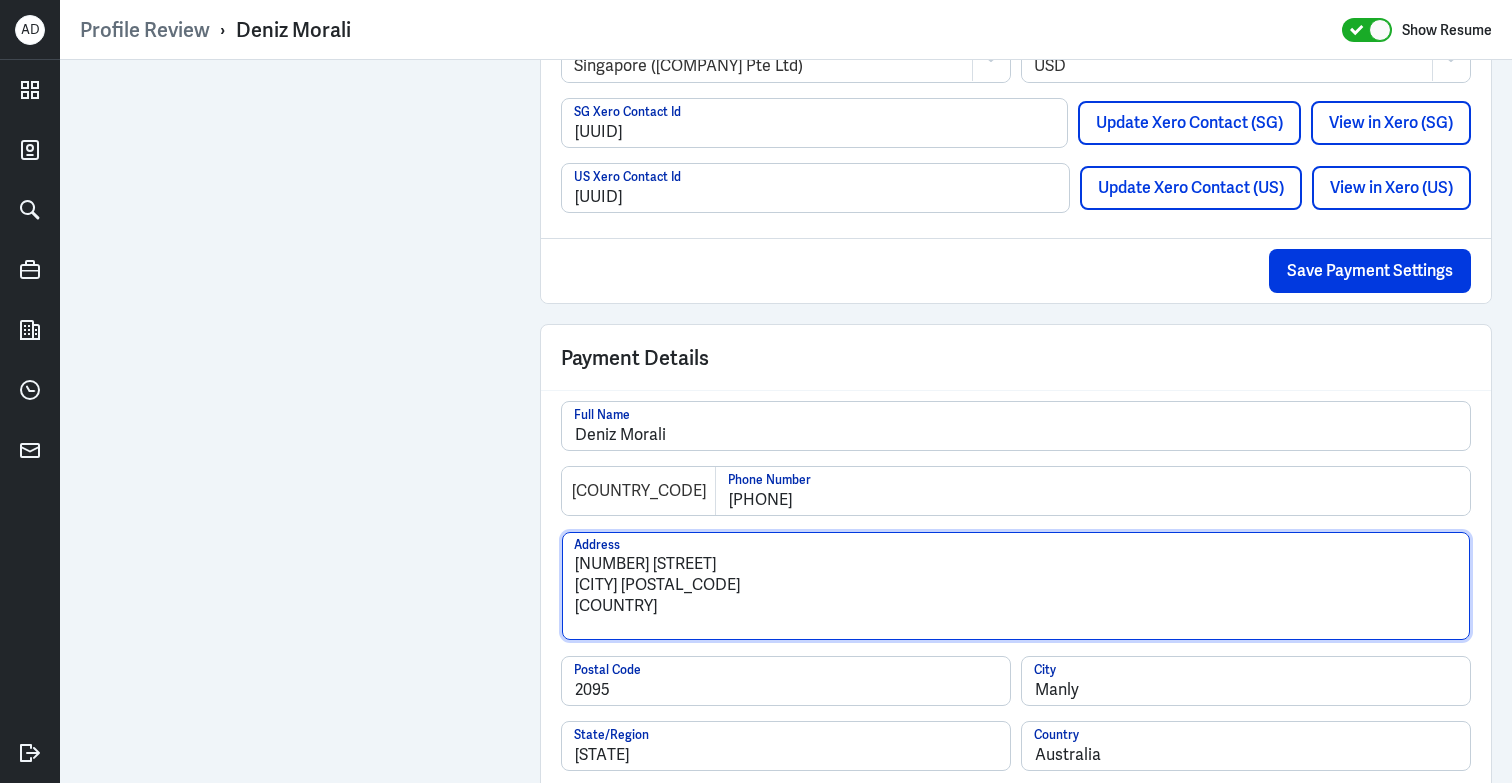 click on "[NUMBER] [STREET]
[CITY] [POSTAL_CODE]
[COUNTRY]" at bounding box center [1016, 586] 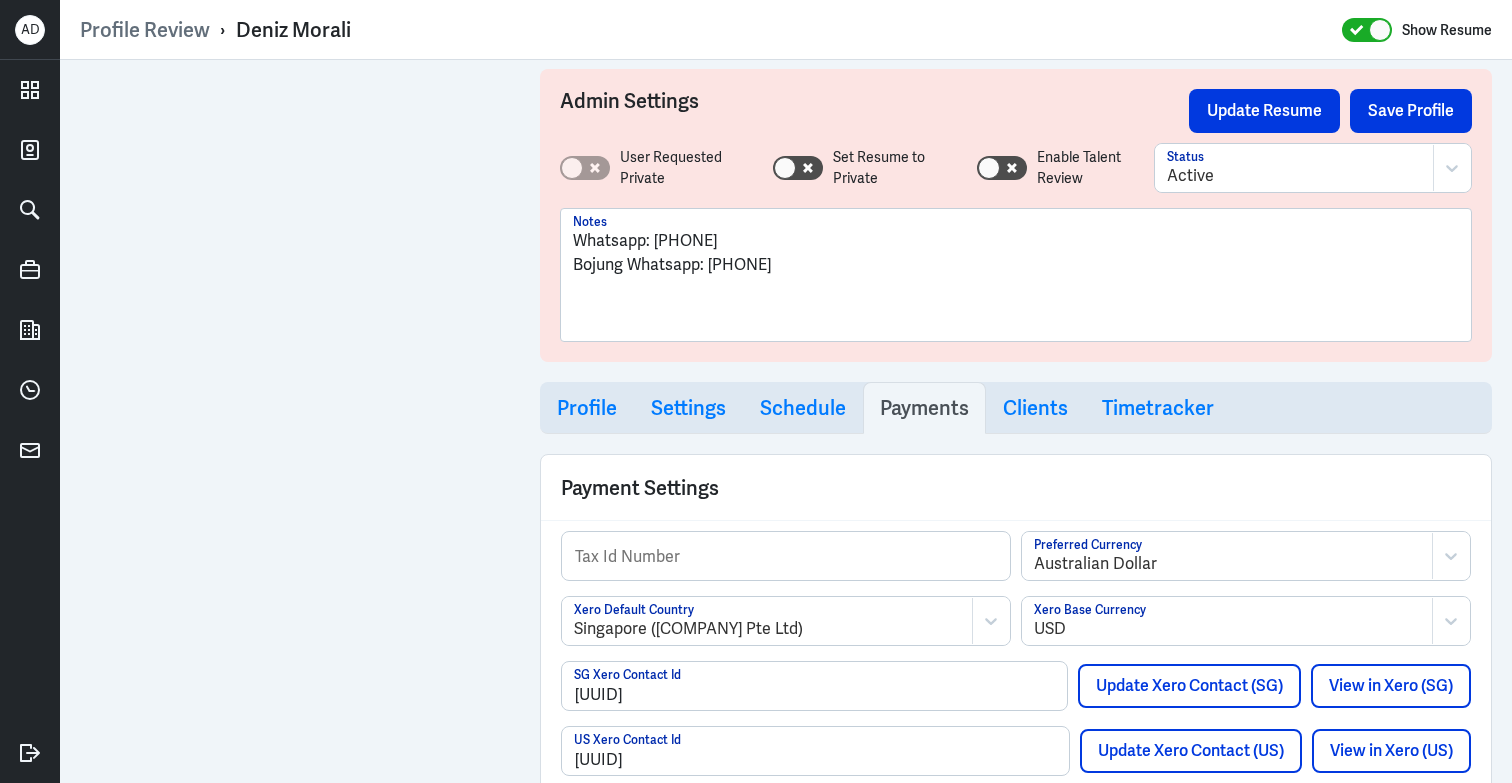 scroll, scrollTop: 0, scrollLeft: 0, axis: both 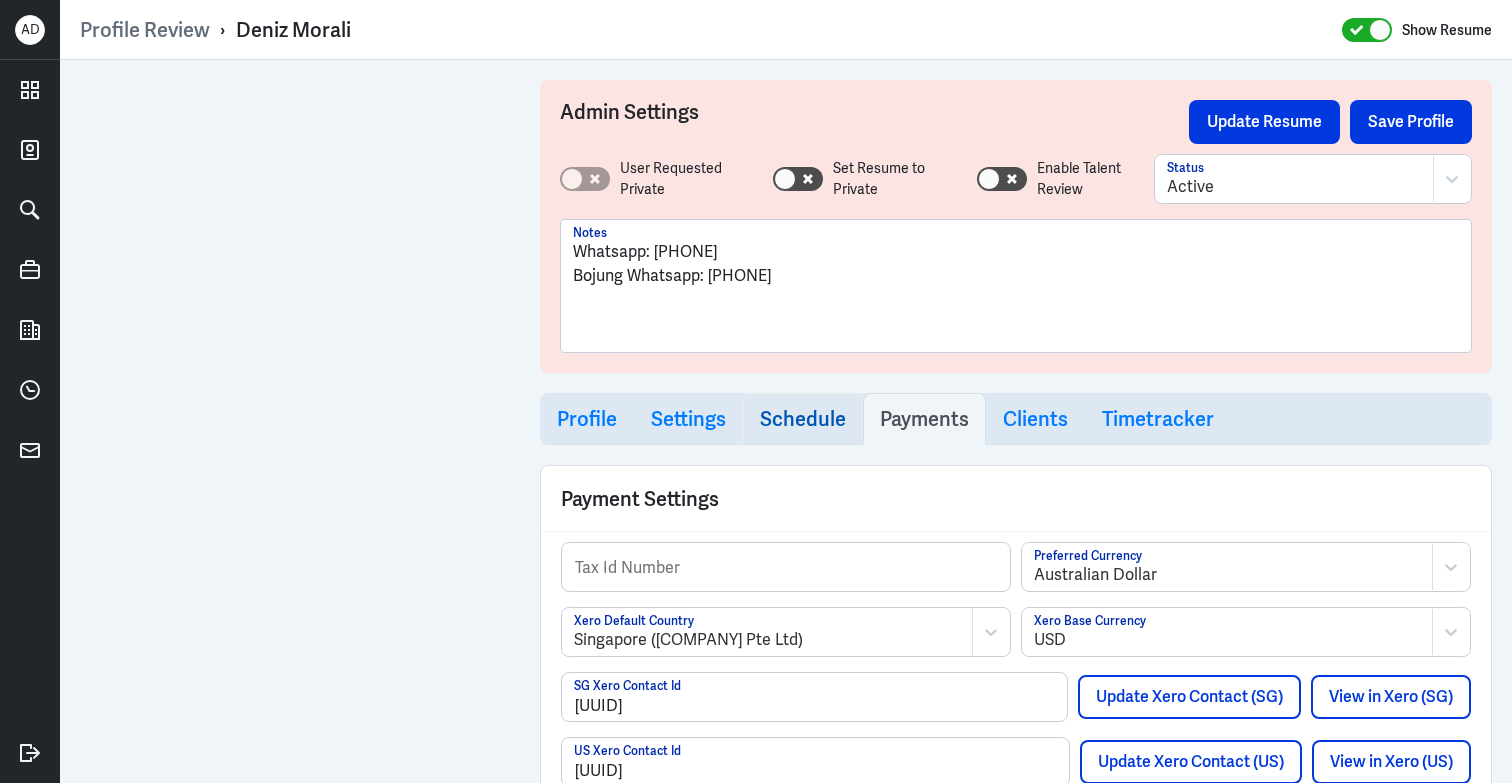 click on "Schedule" at bounding box center (803, 419) 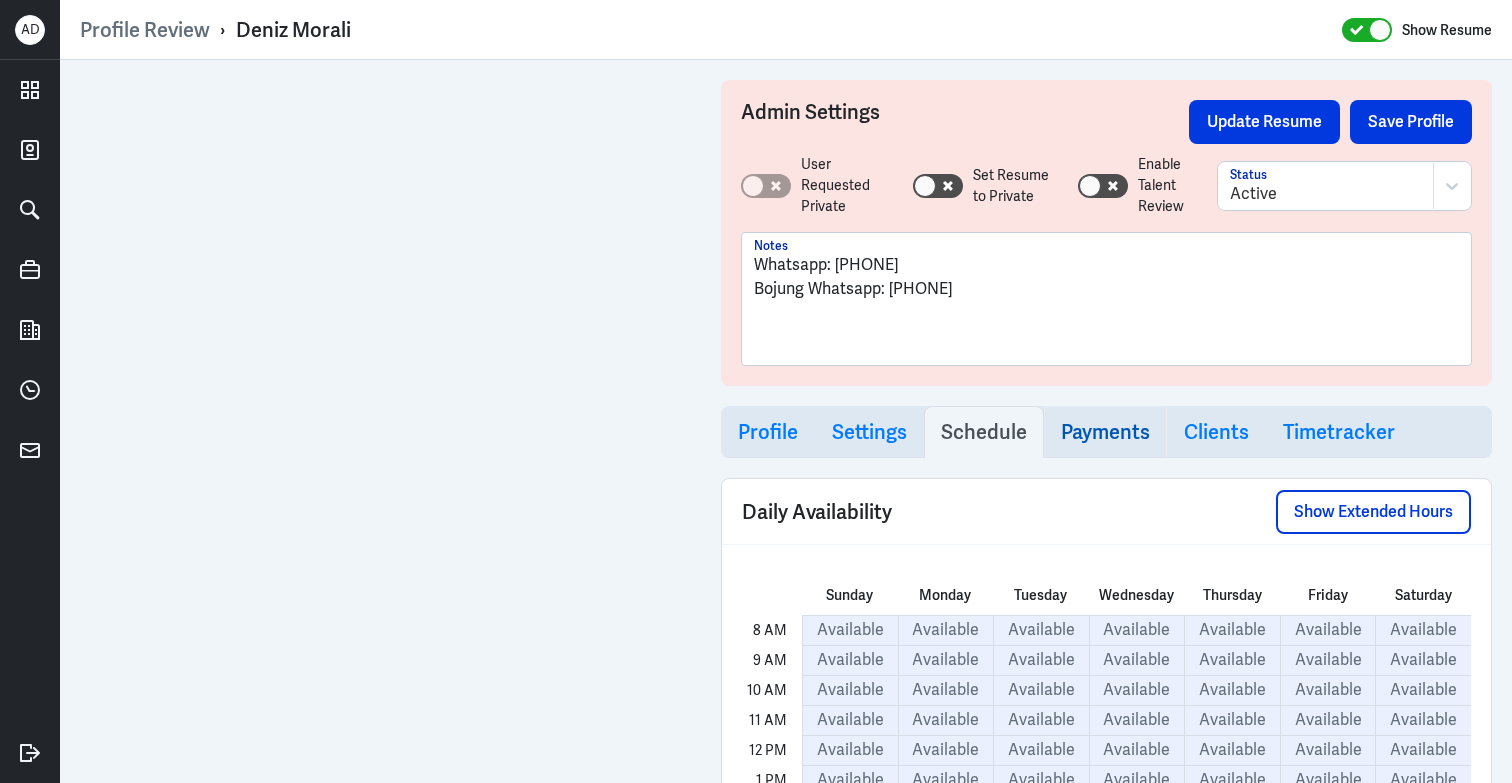 click on "Payments" at bounding box center [1105, 432] 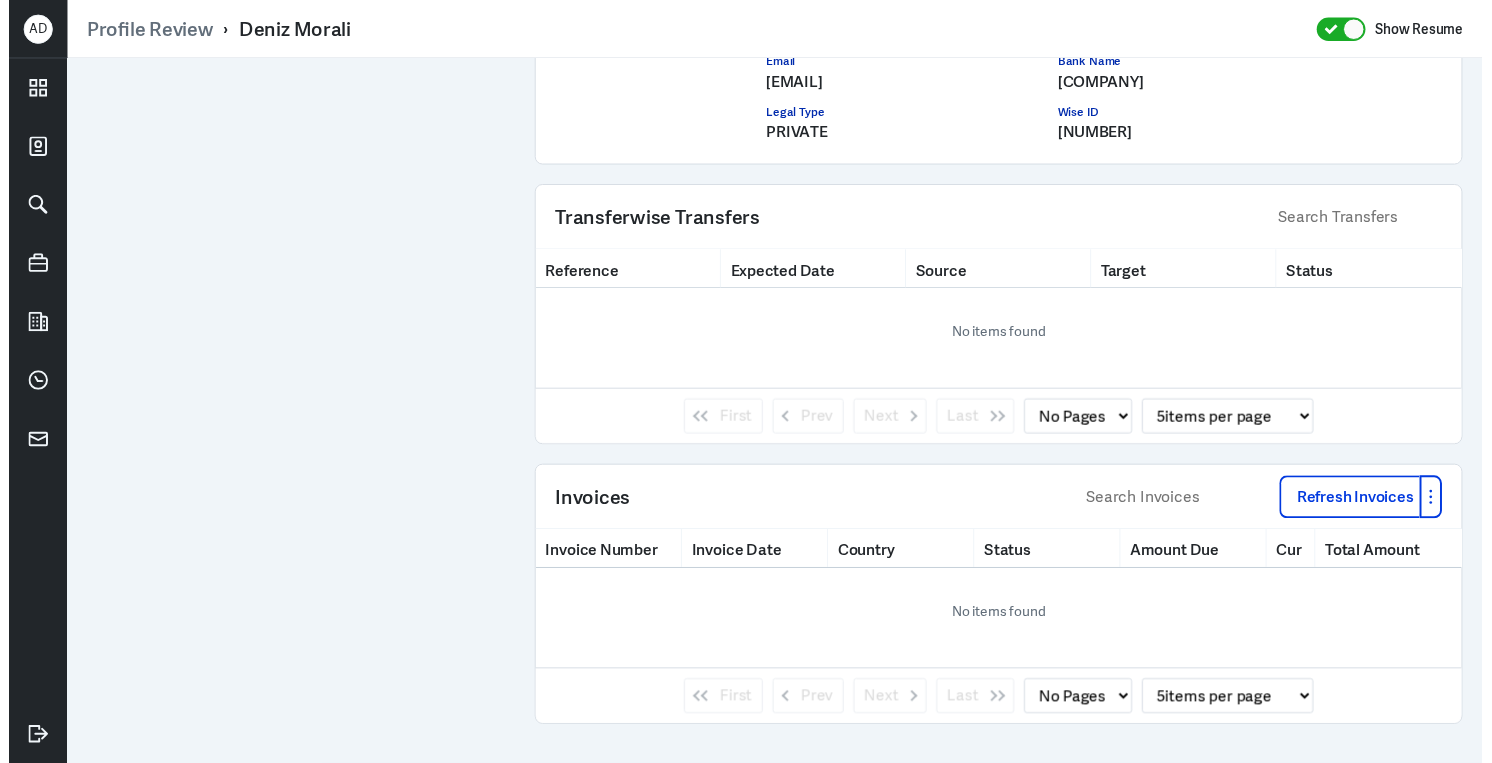 scroll, scrollTop: 1187, scrollLeft: 0, axis: vertical 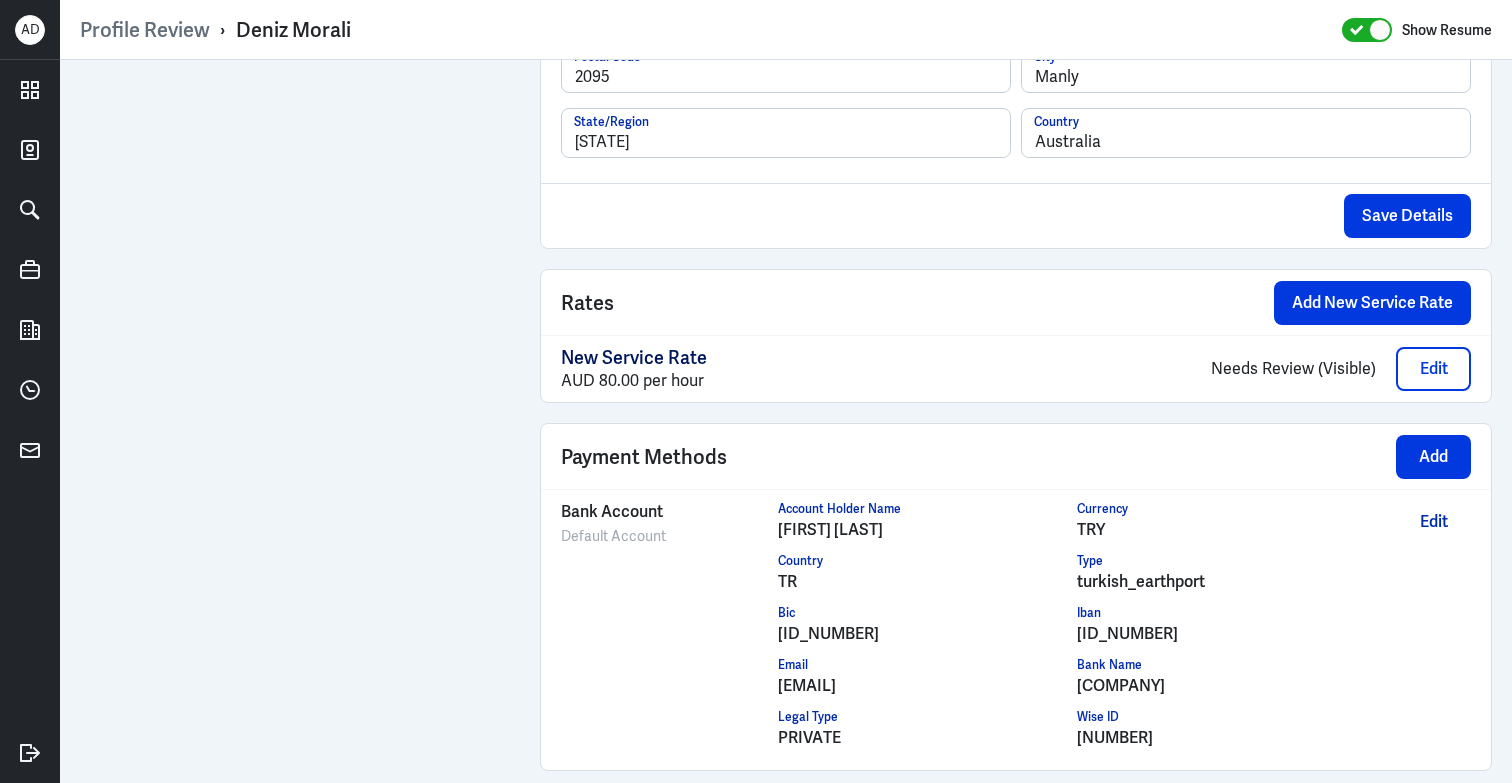 click on "[EMAIL]" at bounding box center (927, 686) 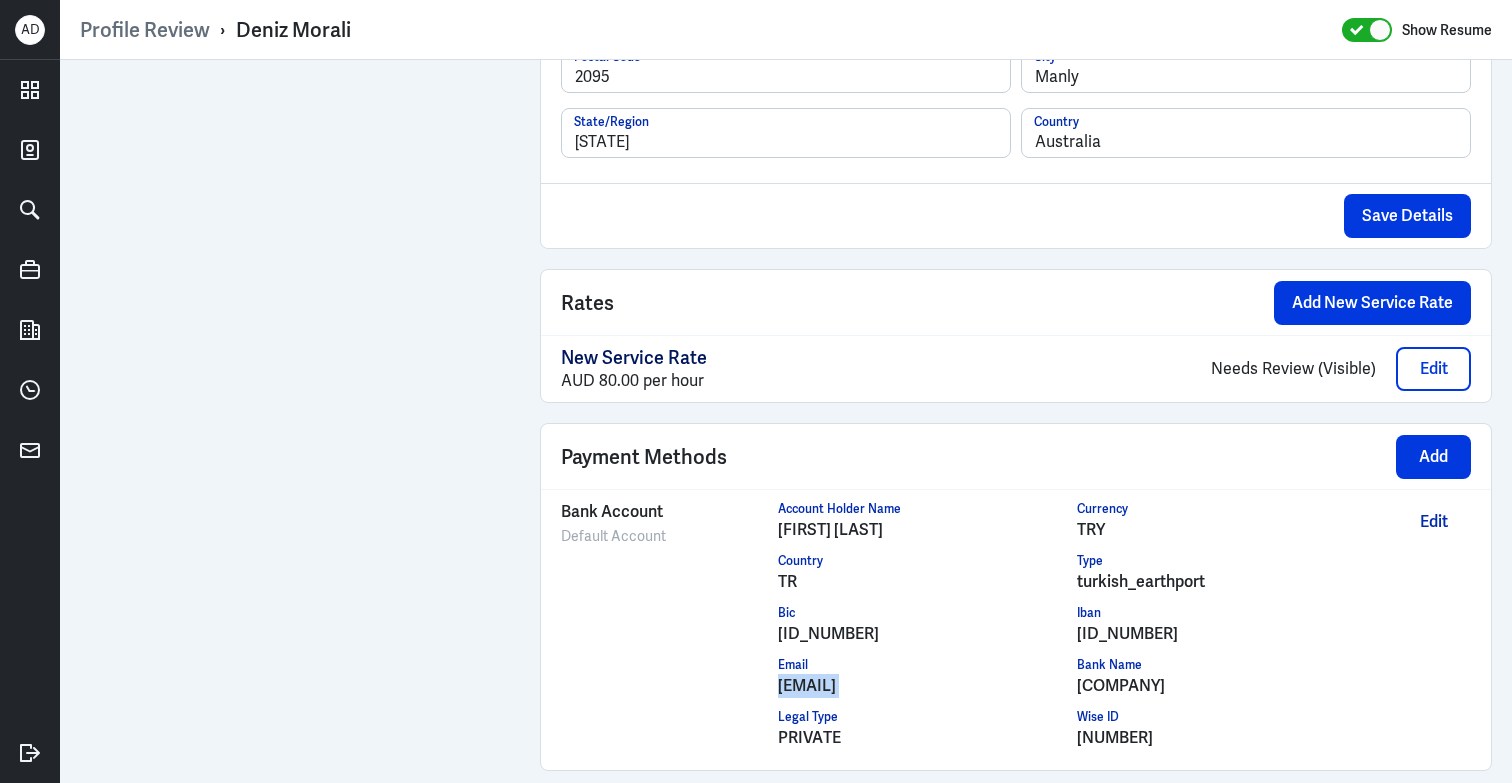 click on "[EMAIL]" at bounding box center (927, 686) 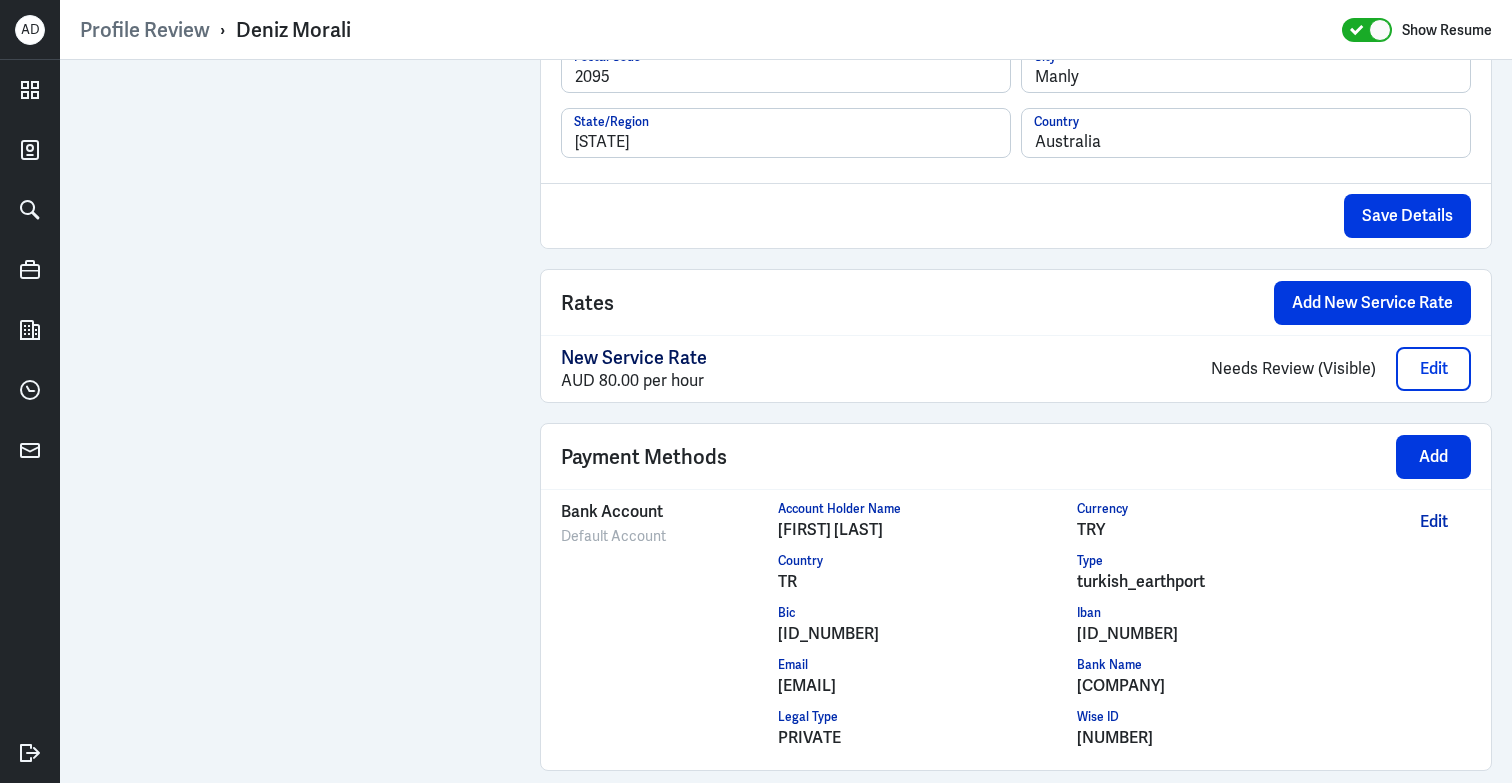 click on "[FIRST] [LAST]" at bounding box center (927, 530) 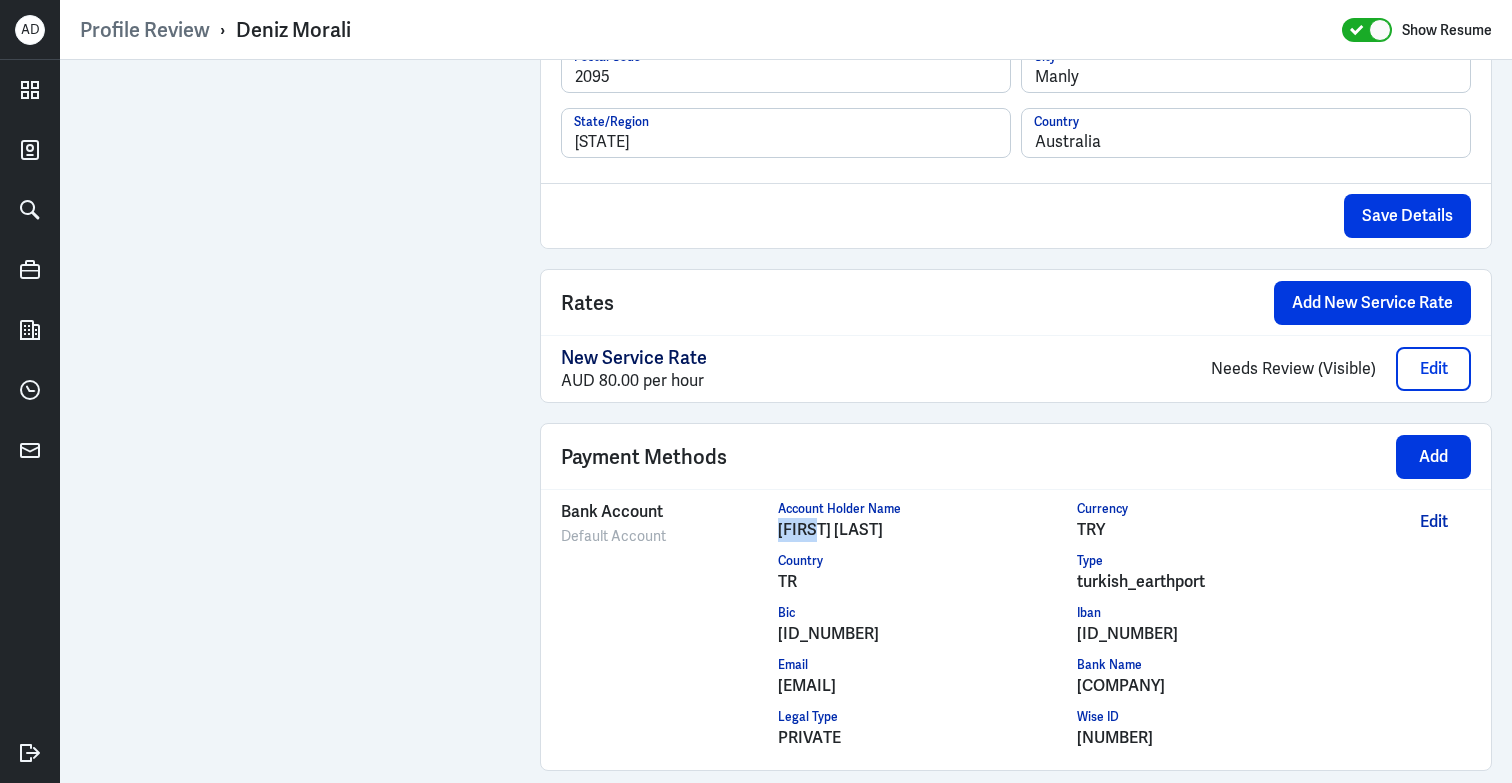 click on "[FIRST] [LAST]" at bounding box center (927, 530) 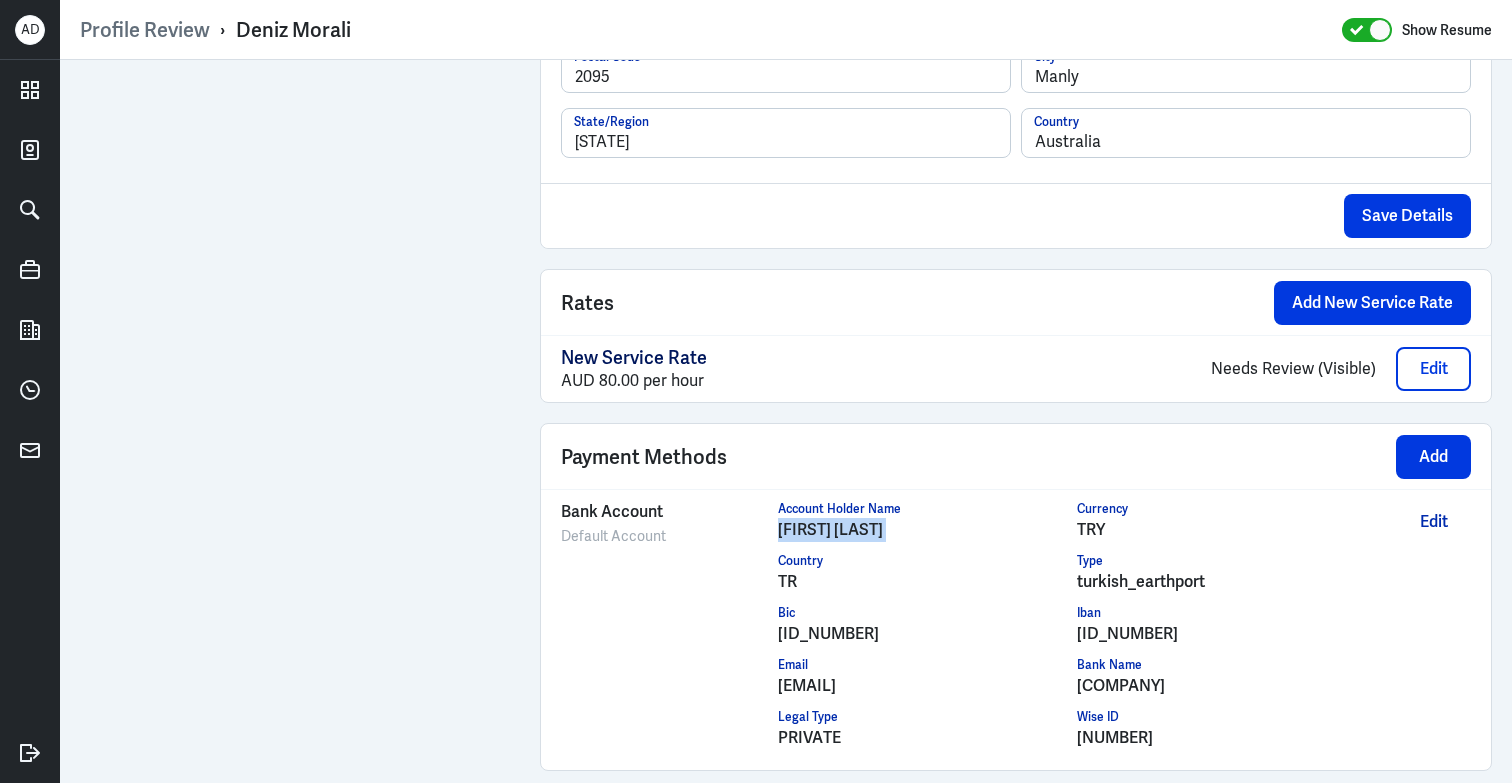 click on "[FIRST] [LAST]" at bounding box center (927, 530) 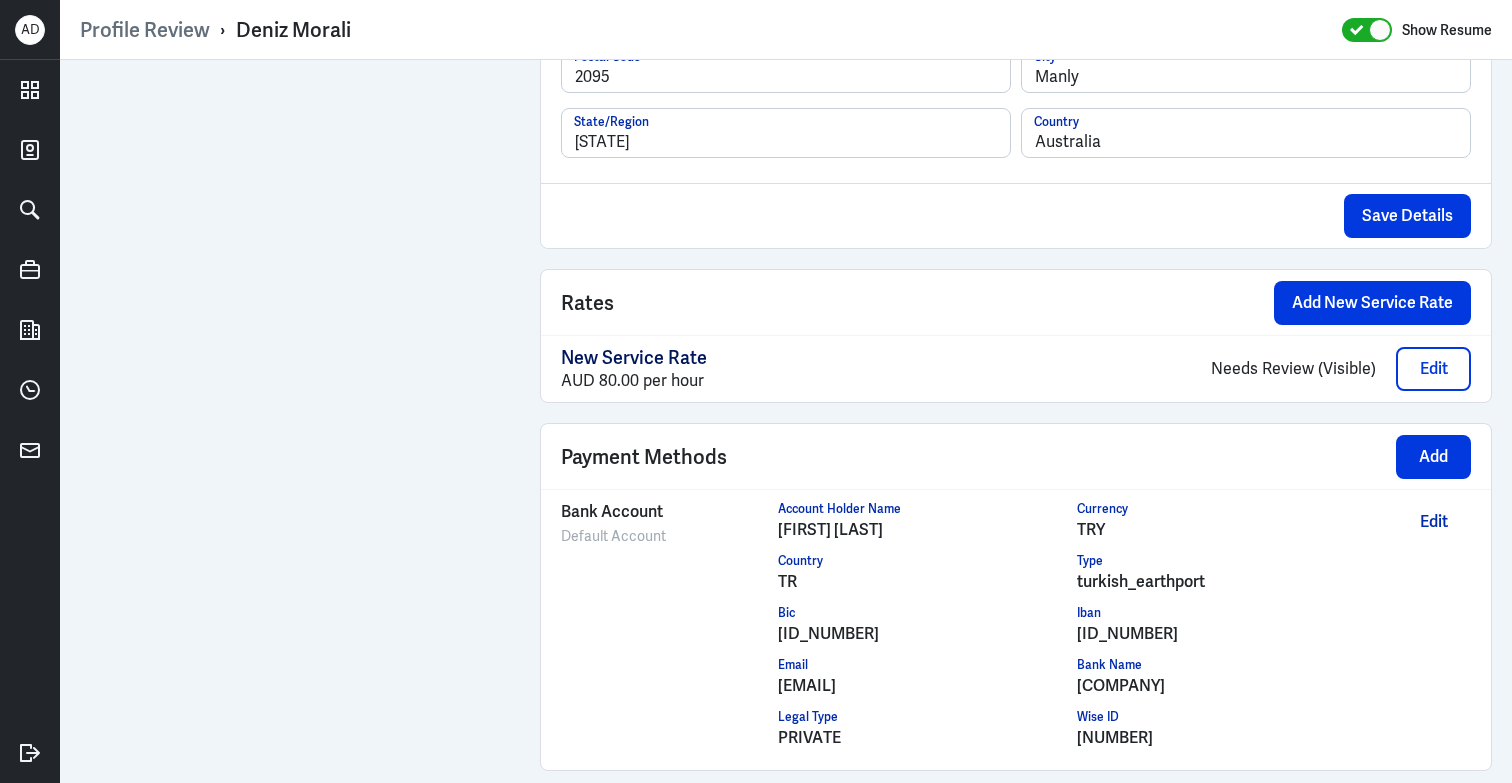 click on "TR" at bounding box center (927, 582) 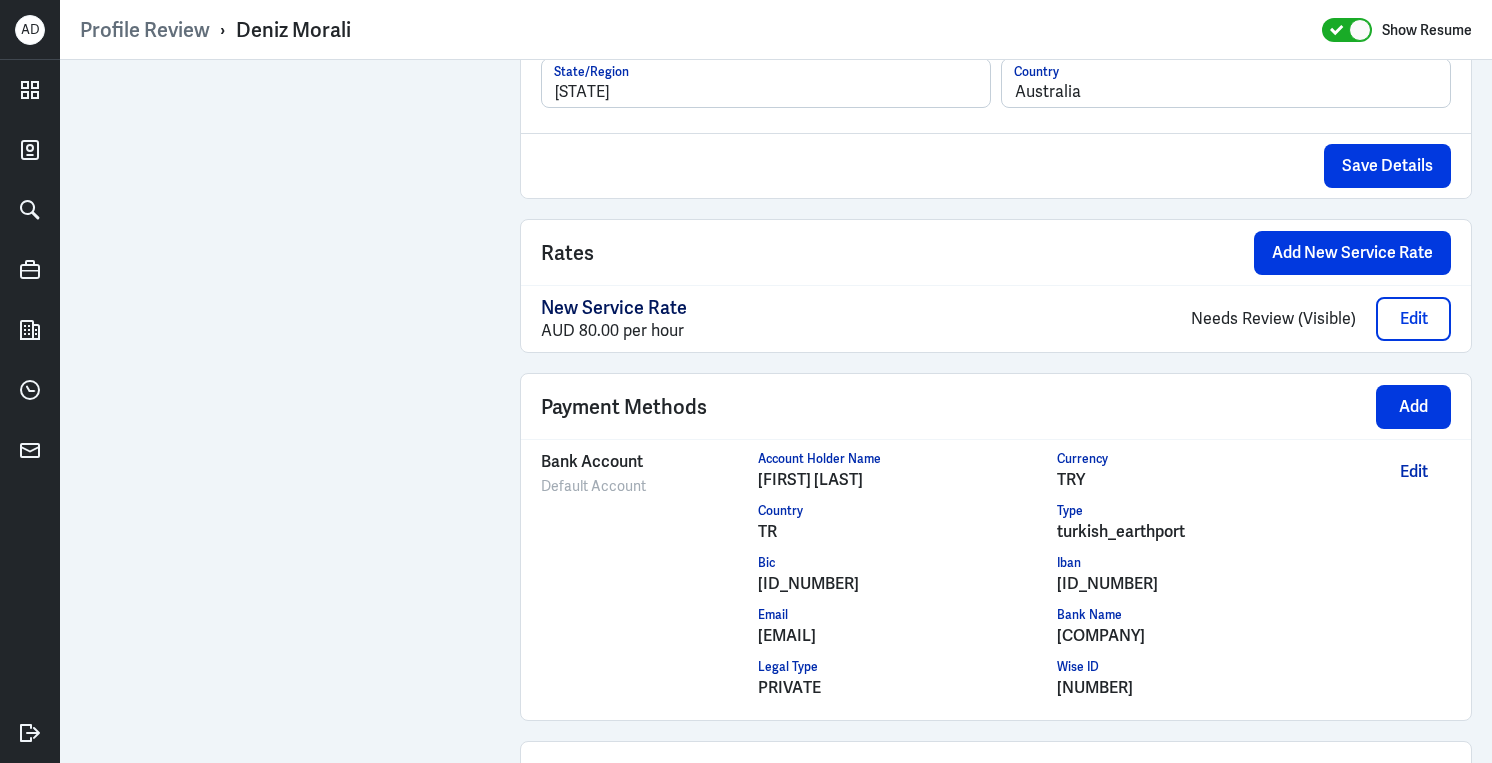 scroll, scrollTop: 1396, scrollLeft: 0, axis: vertical 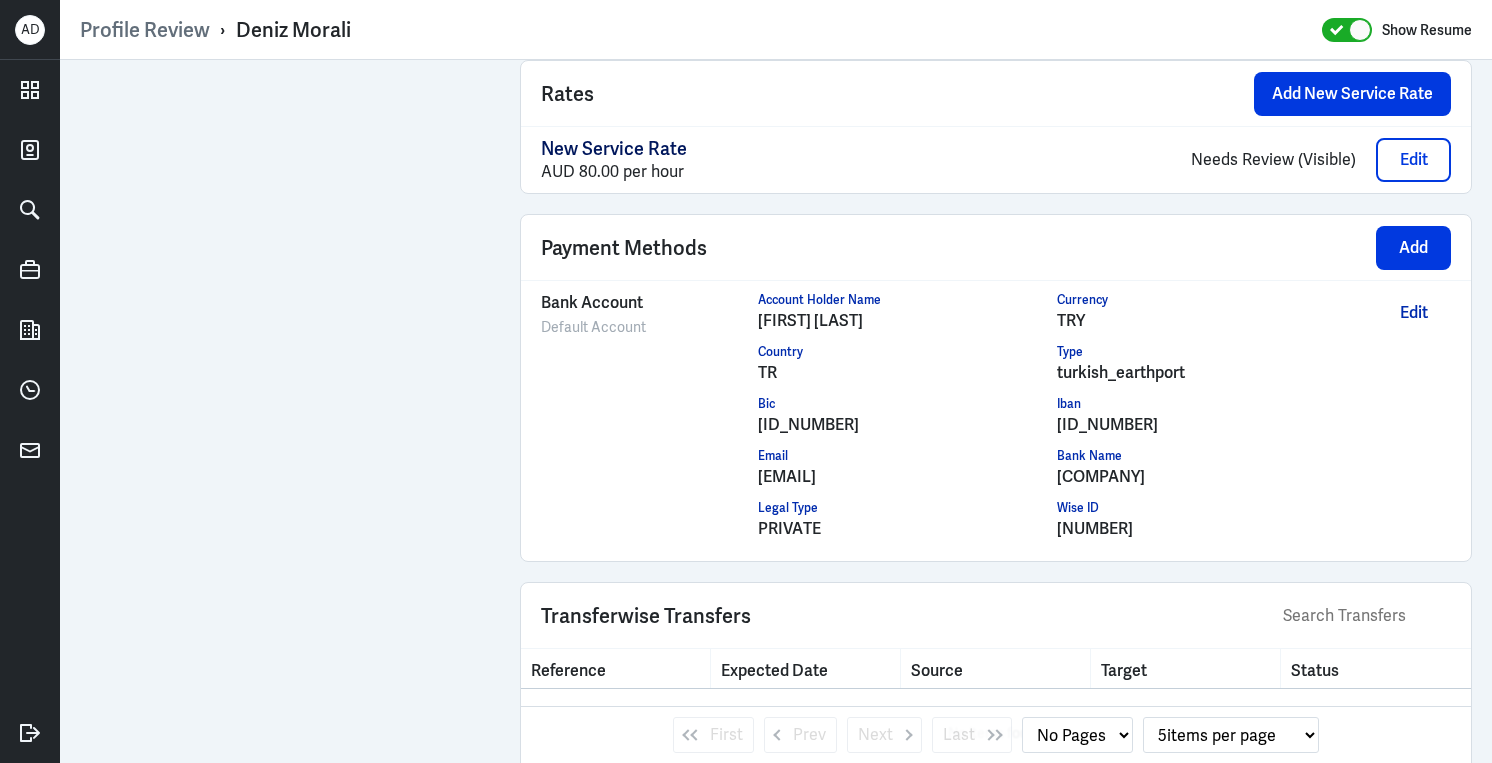 drag, startPoint x: 1293, startPoint y: 427, endPoint x: 1252, endPoint y: 422, distance: 41.303753 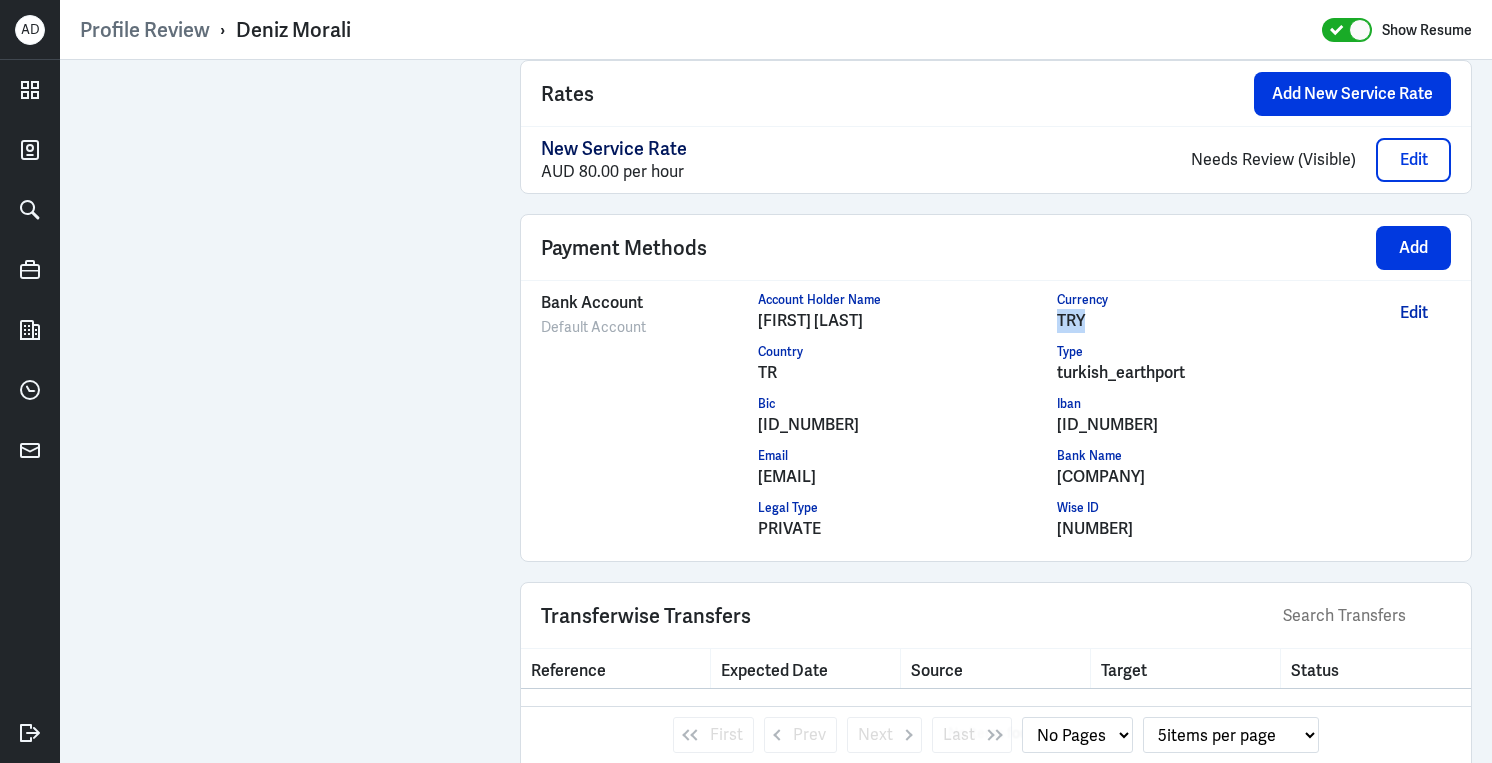 click on "TRY" at bounding box center (1206, 321) 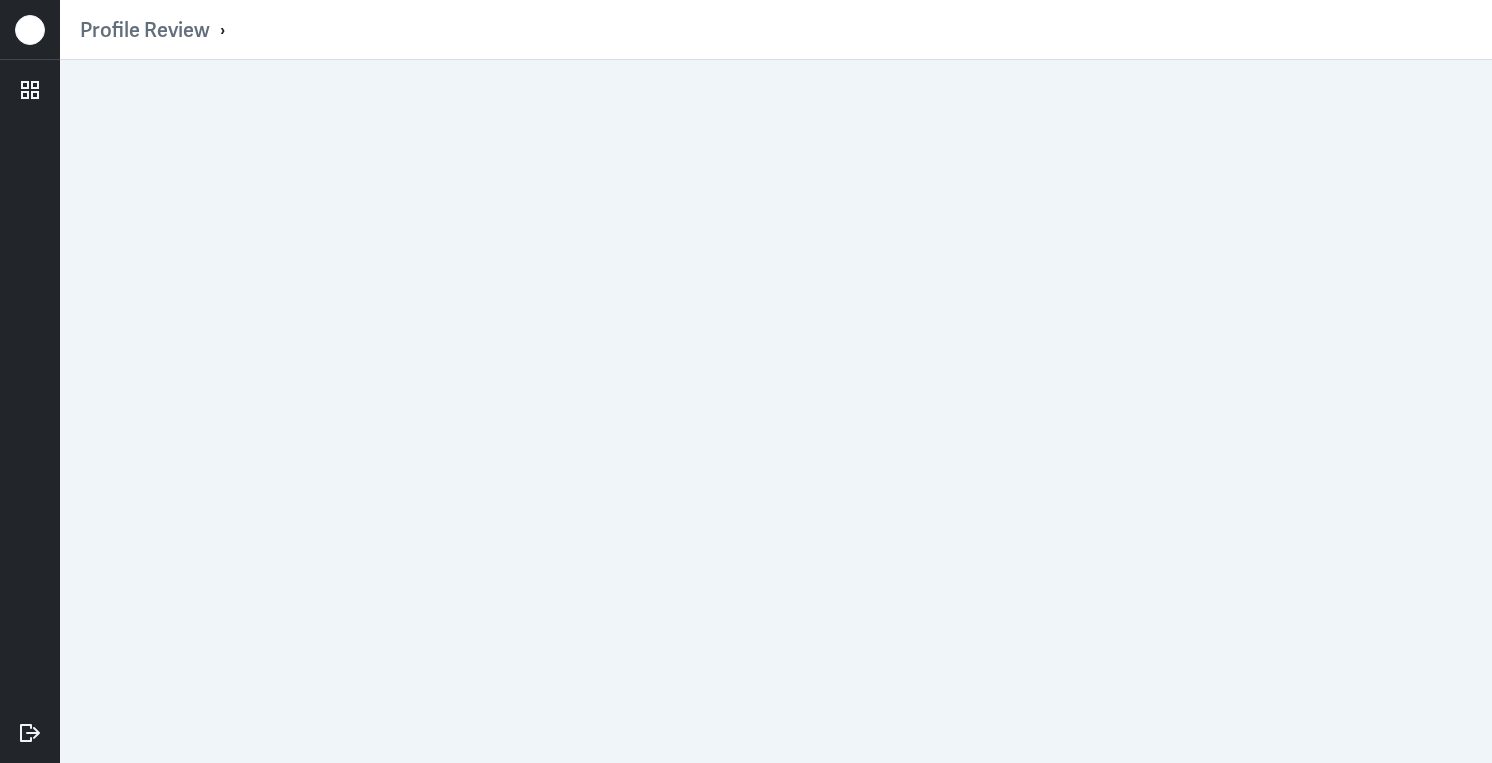 scroll, scrollTop: 0, scrollLeft: 0, axis: both 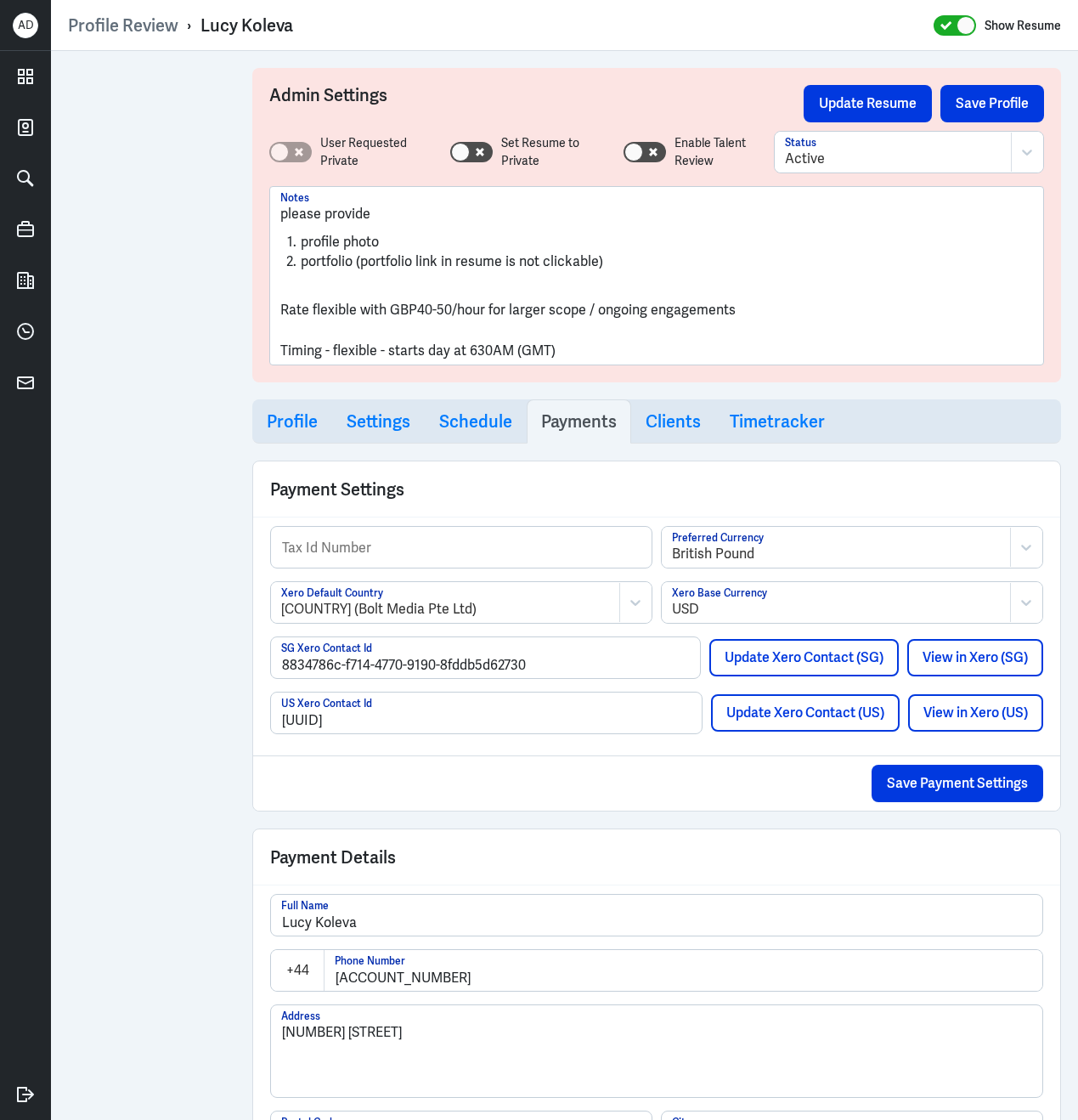 select on "1" 